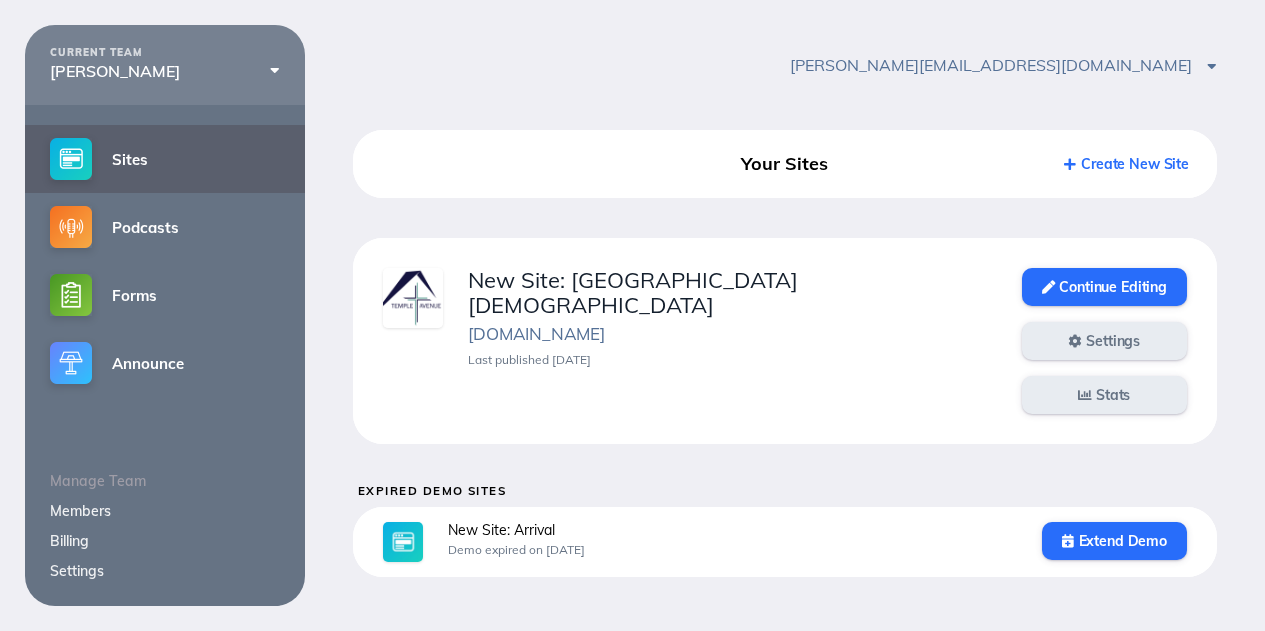 scroll, scrollTop: 0, scrollLeft: 0, axis: both 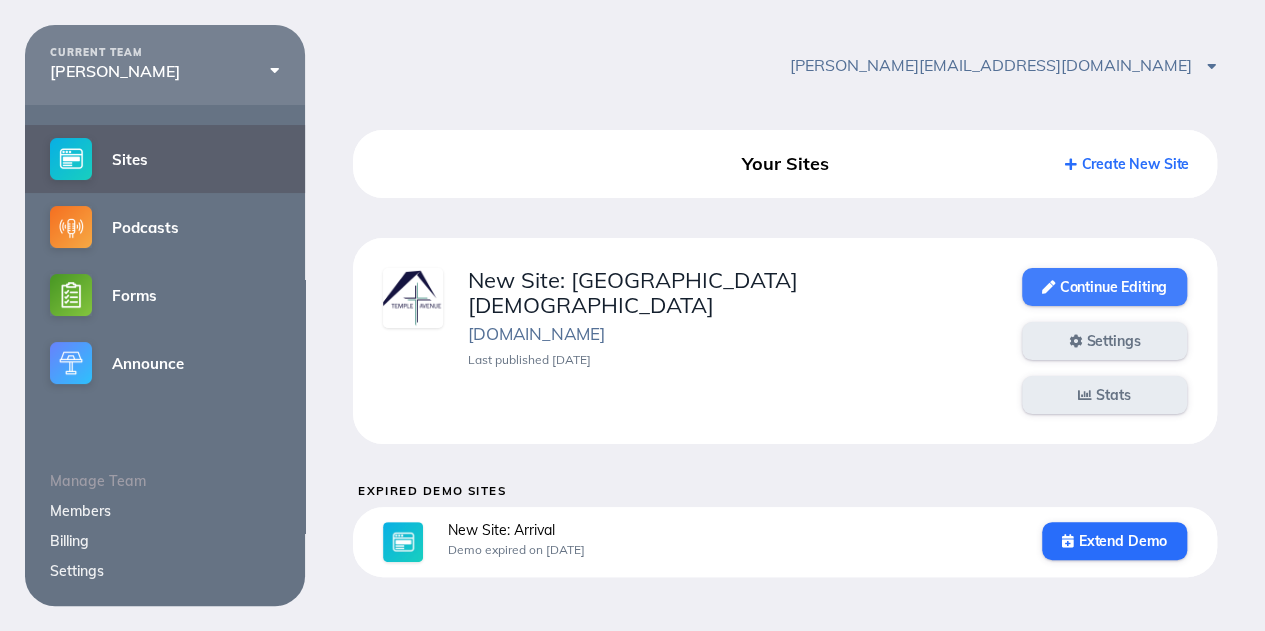 click on "Continue Editing" at bounding box center [1104, 287] 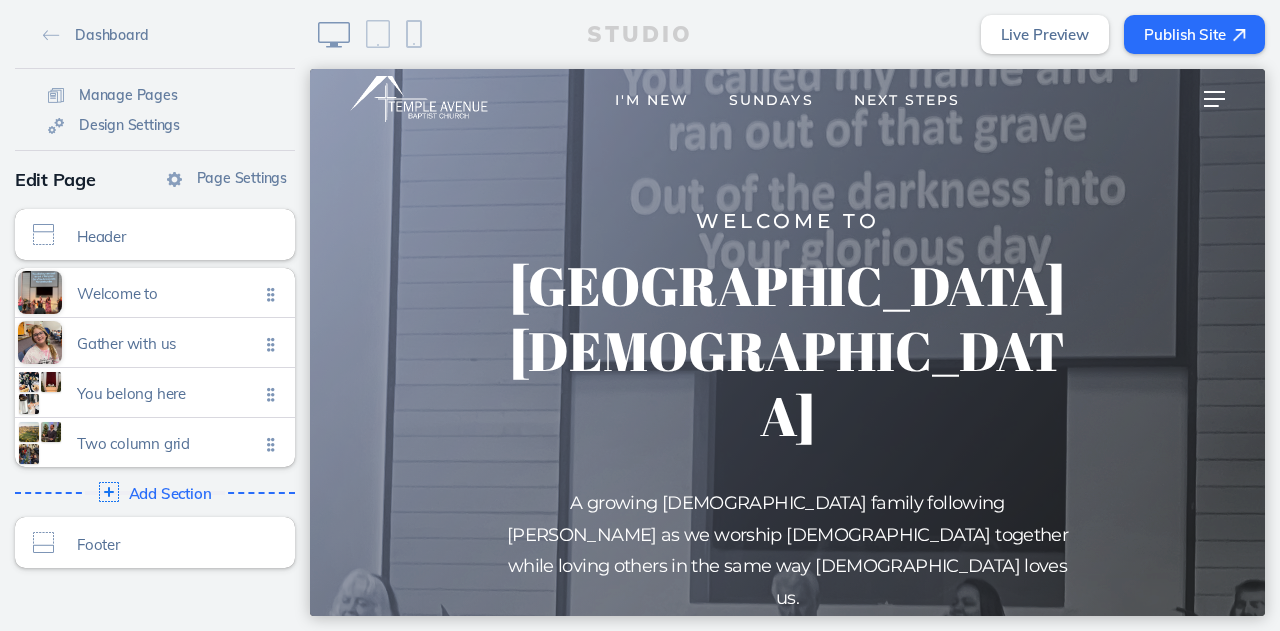 scroll, scrollTop: 0, scrollLeft: 0, axis: both 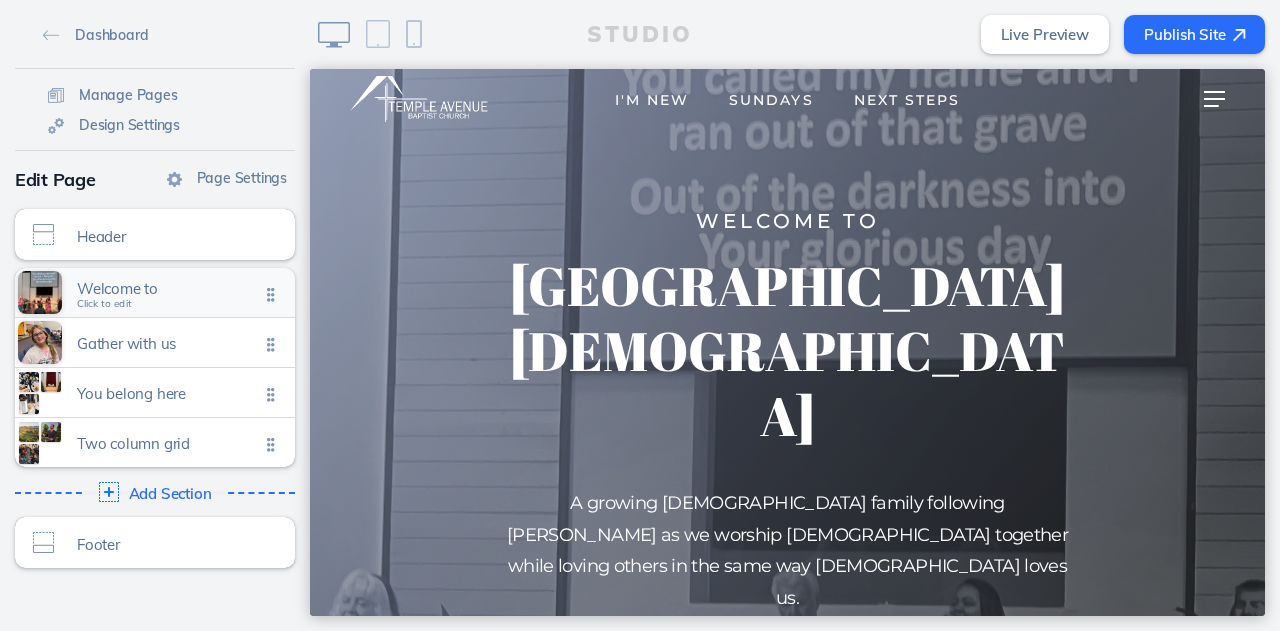 click on "Welcome to Click to edit" 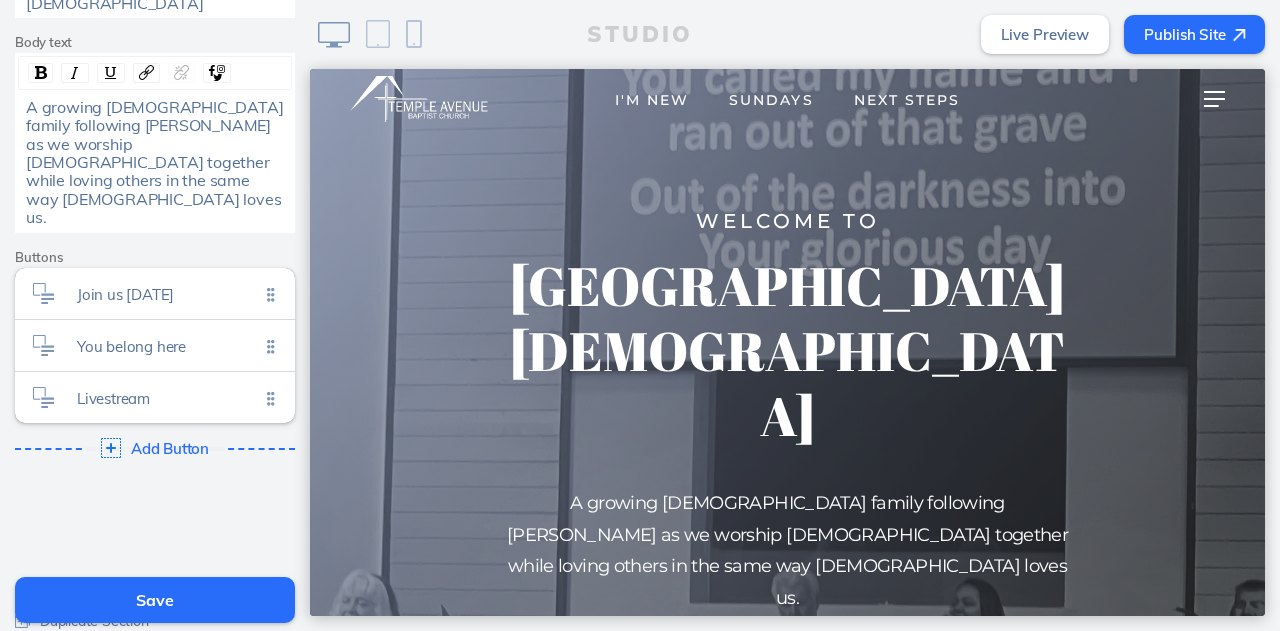 scroll, scrollTop: 712, scrollLeft: 0, axis: vertical 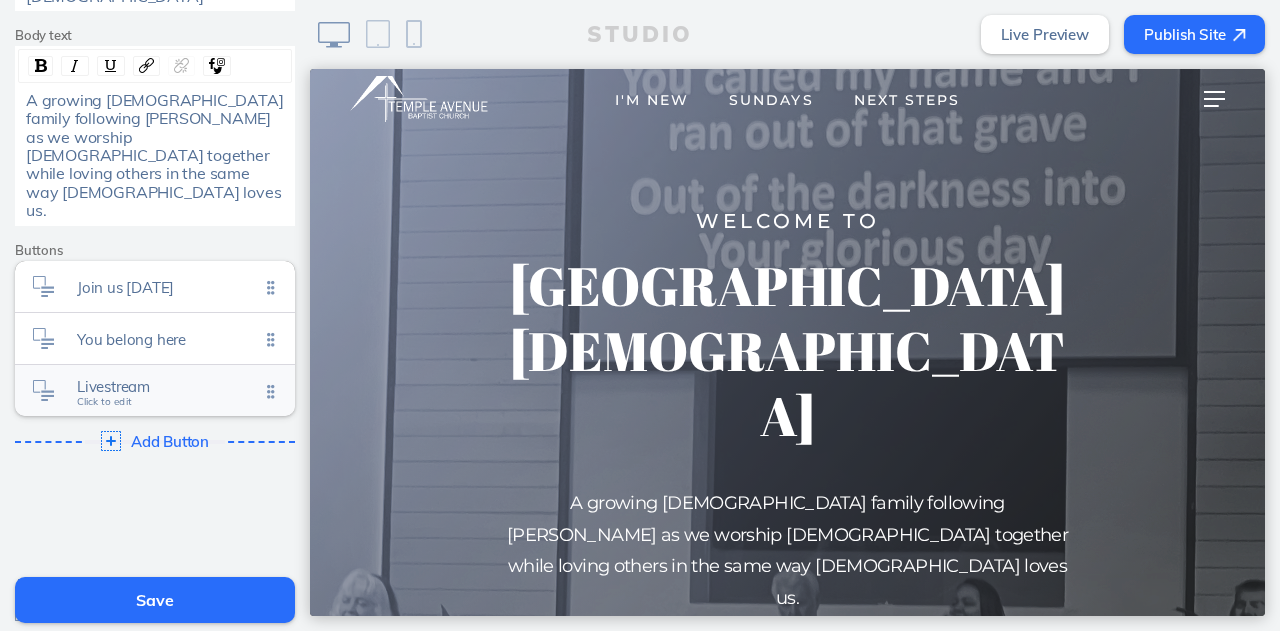 click on "Livestream" 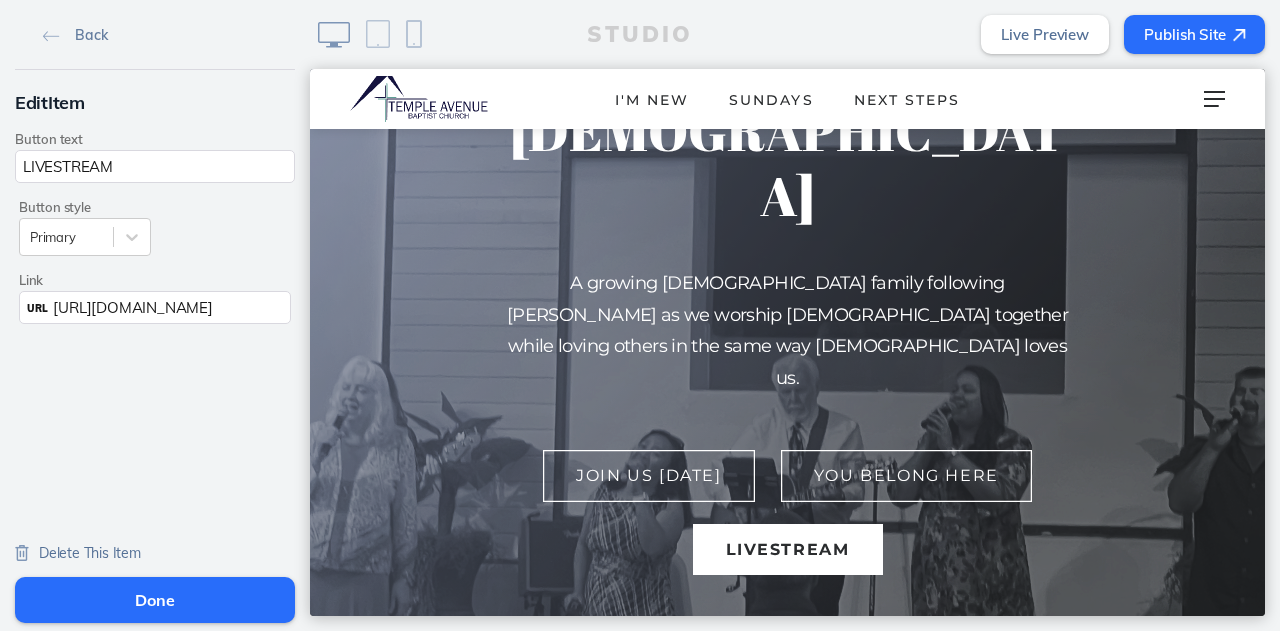 scroll, scrollTop: 0, scrollLeft: 0, axis: both 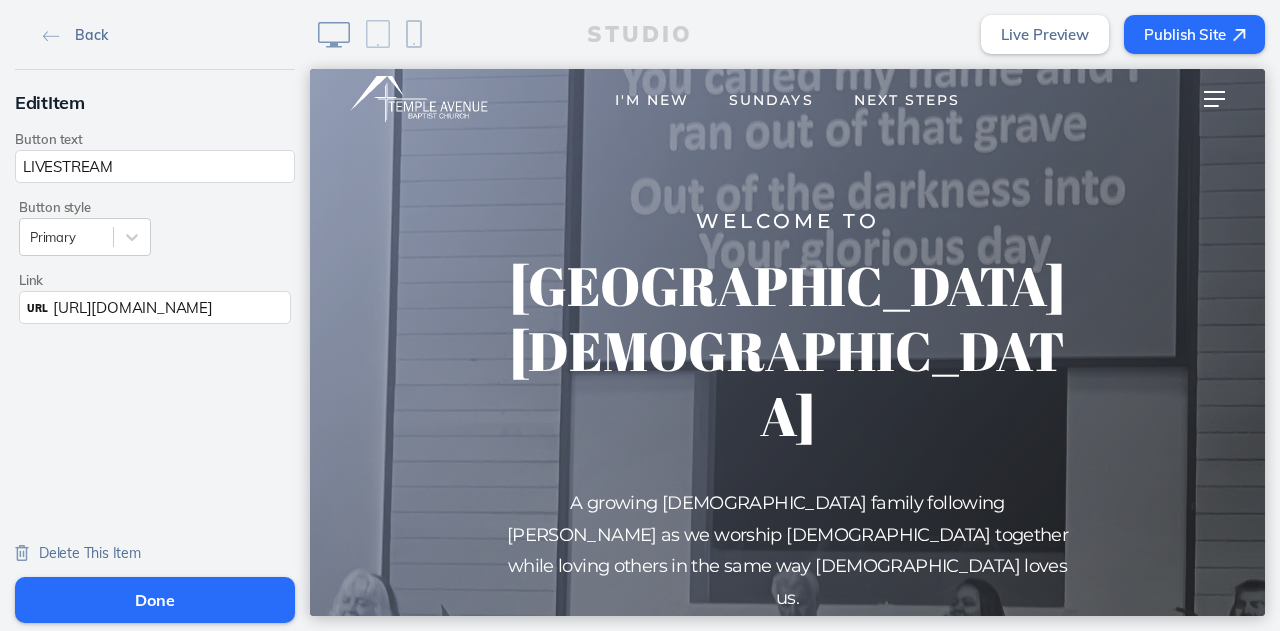 click on "Back" 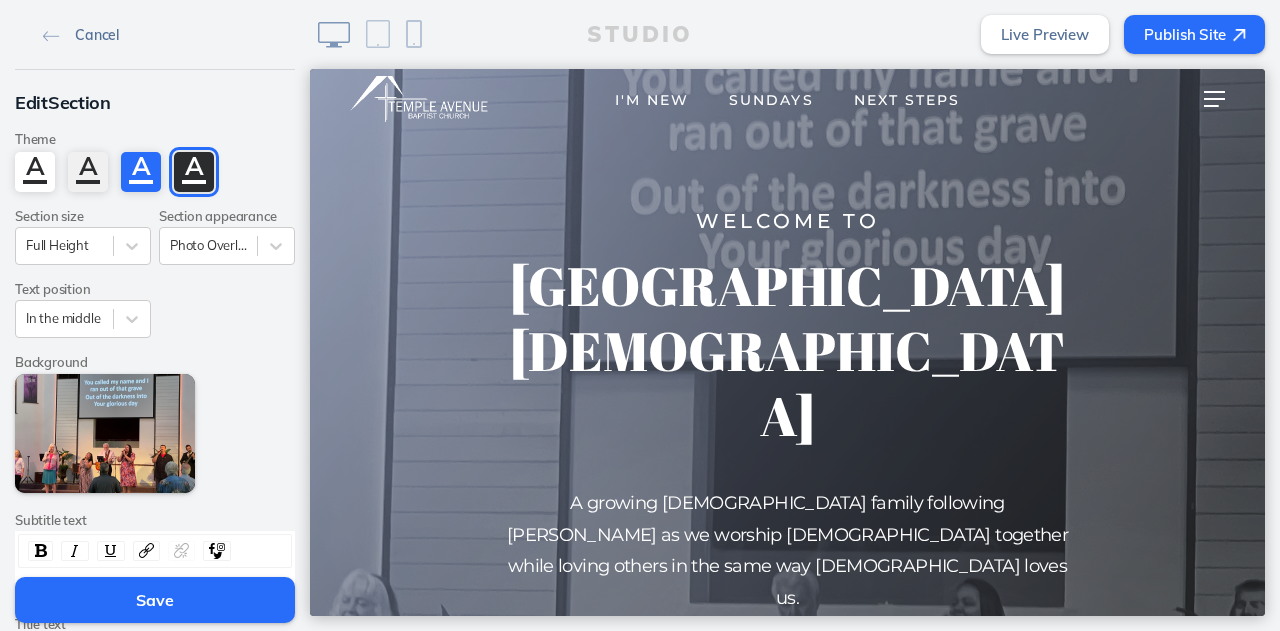 click on "Cancel" 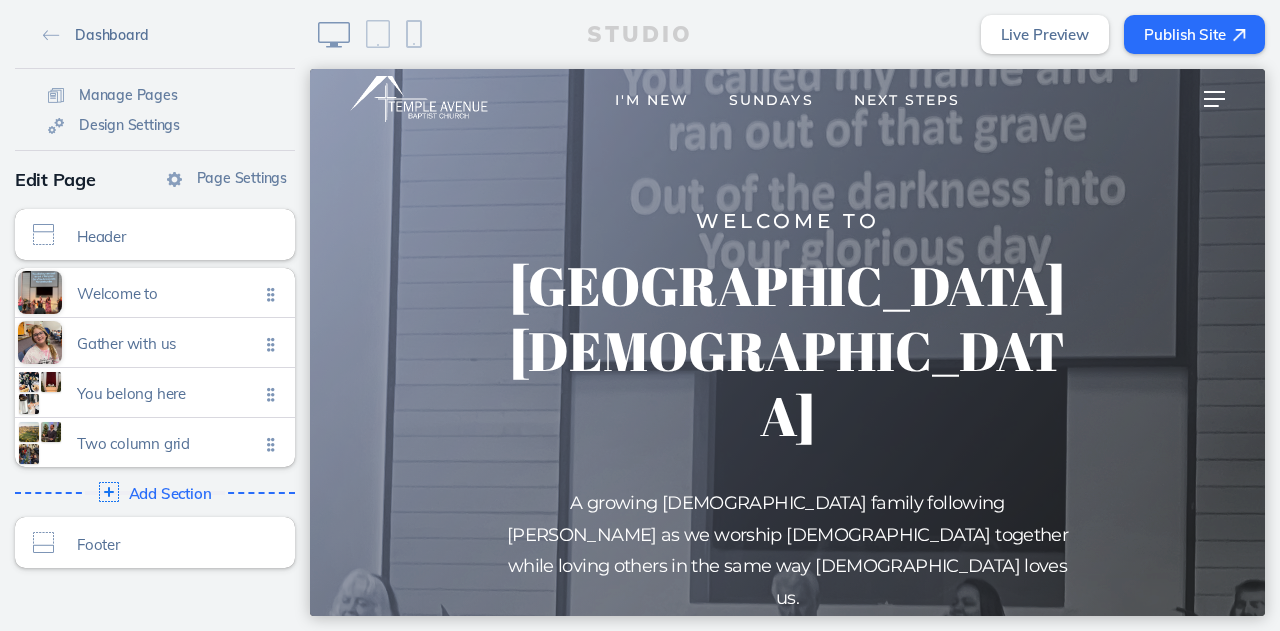 click on "Dashboard" 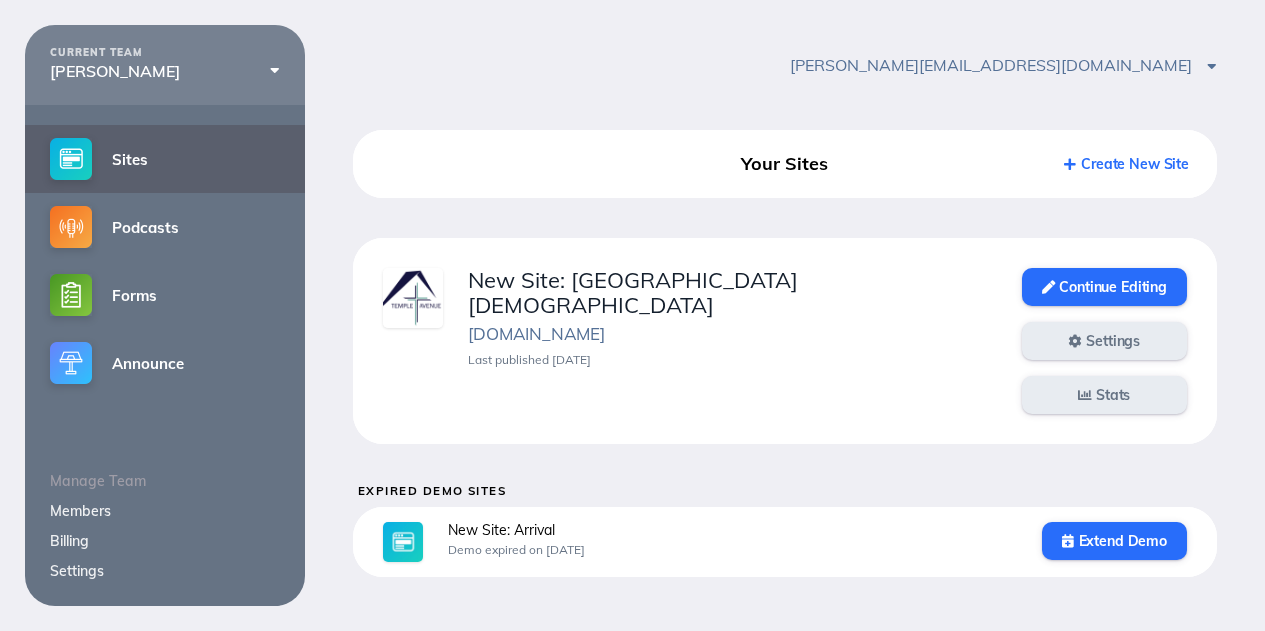 scroll, scrollTop: 0, scrollLeft: 0, axis: both 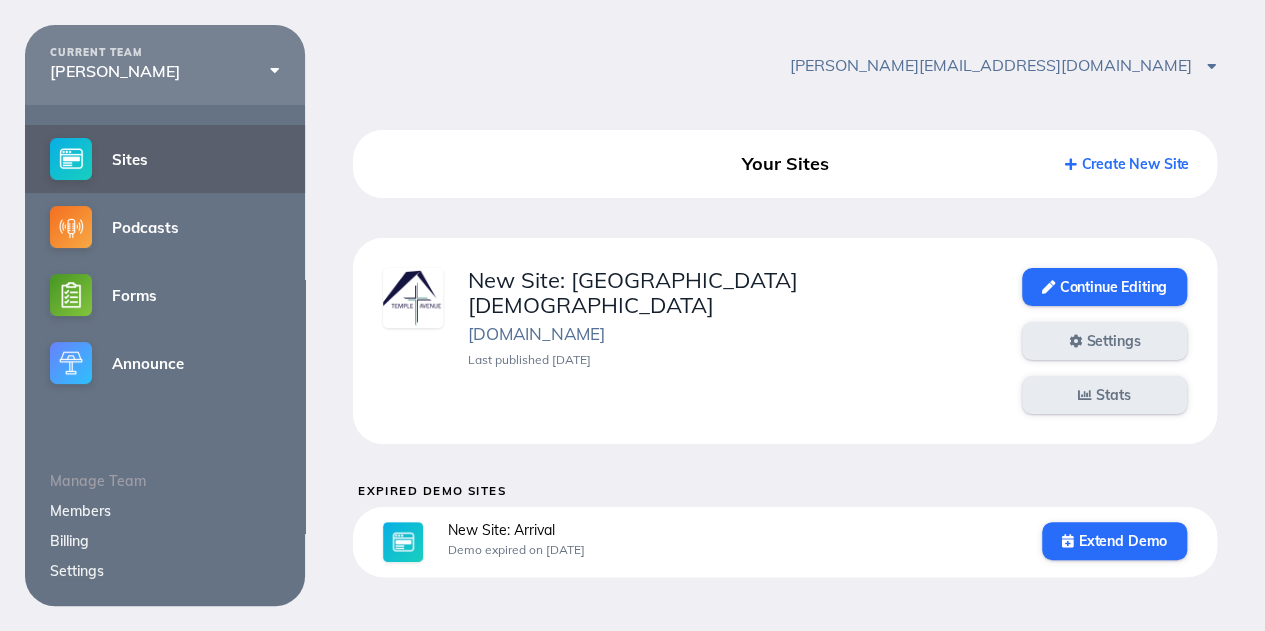 click on "Settings" at bounding box center (77, 571) 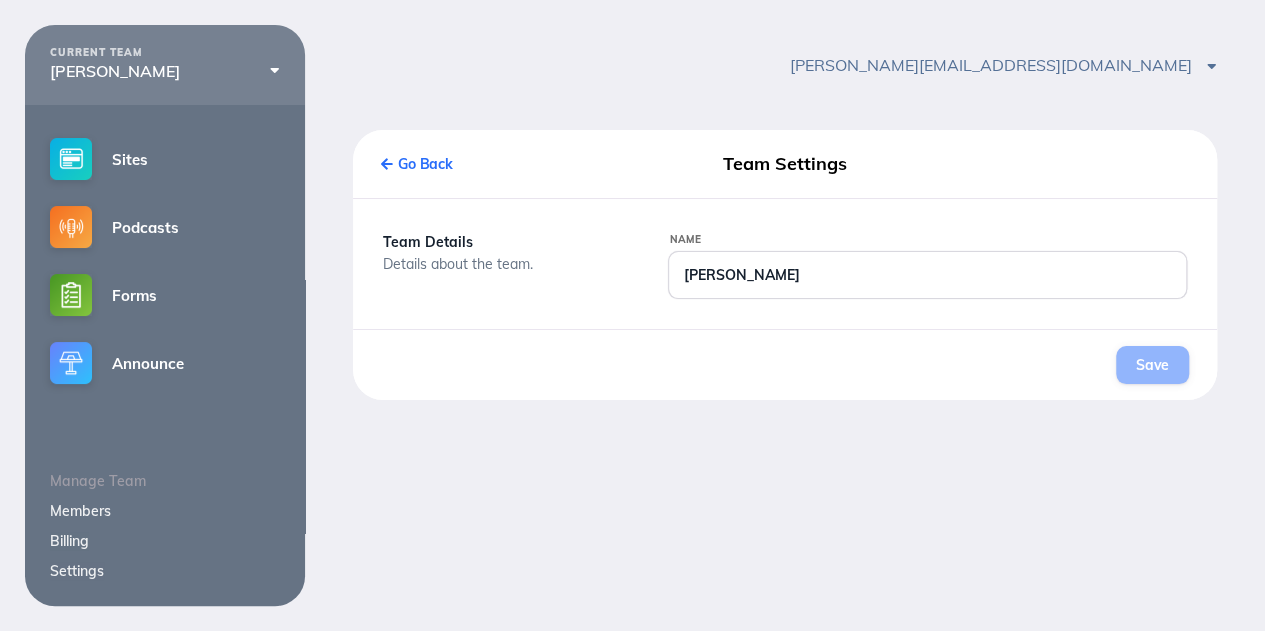 click on "Billing" at bounding box center (69, 541) 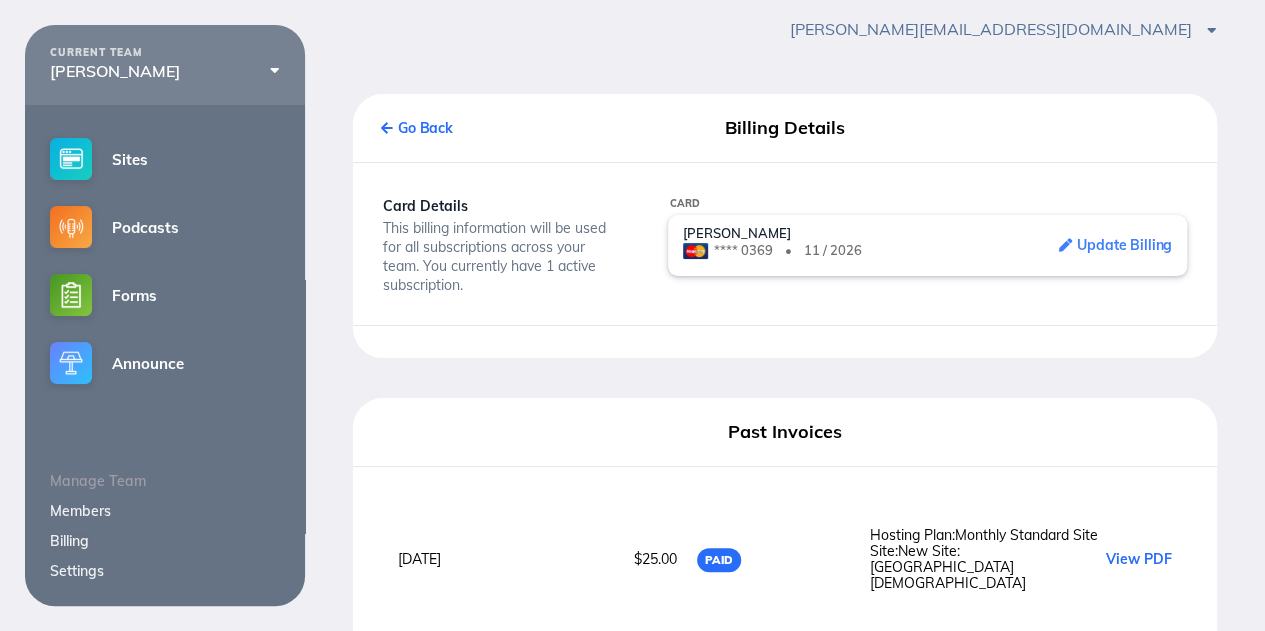 scroll, scrollTop: 0, scrollLeft: 0, axis: both 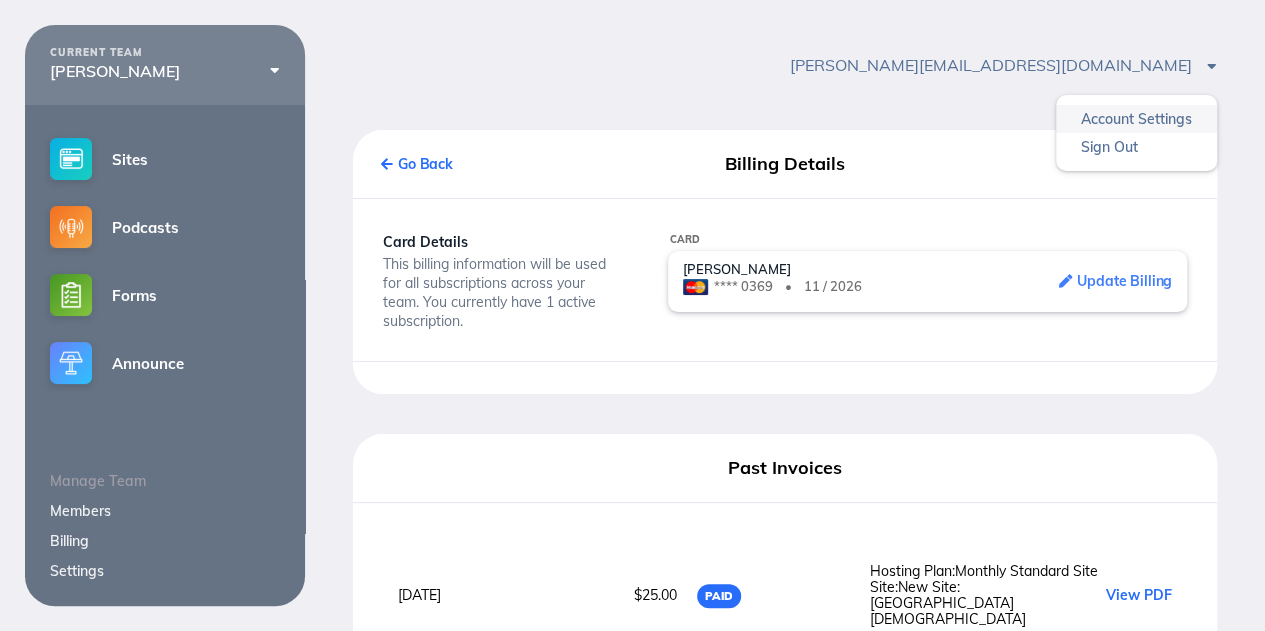 click on "Account Settings" at bounding box center (1136, 119) 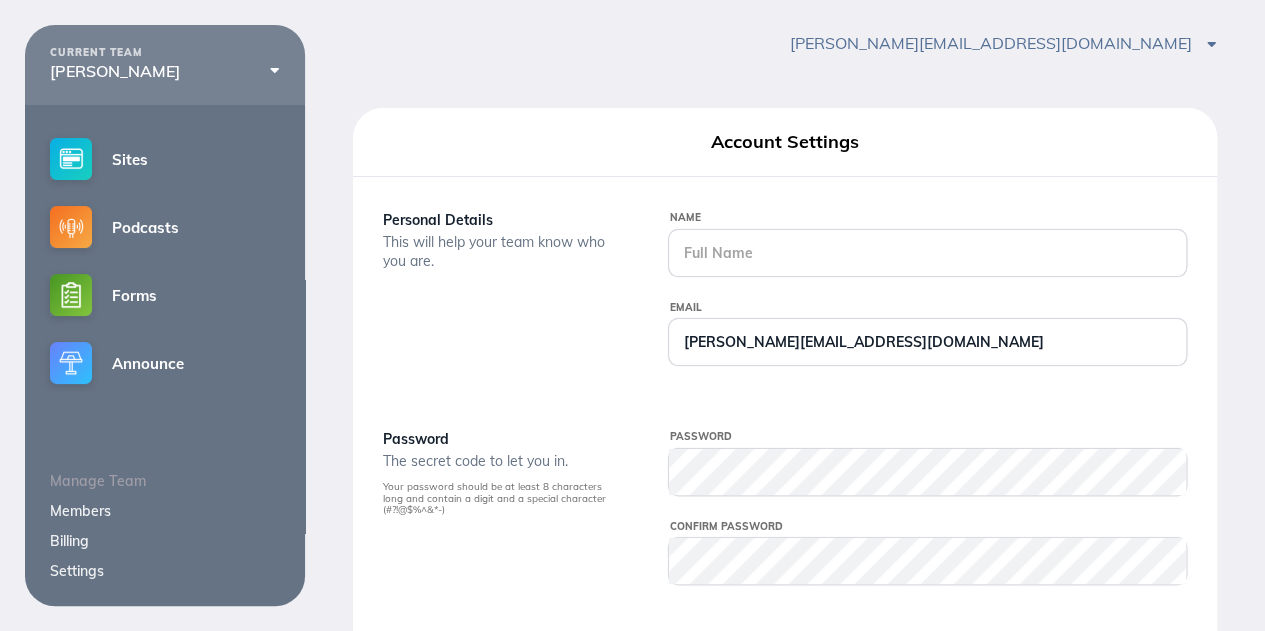 scroll, scrollTop: 0, scrollLeft: 0, axis: both 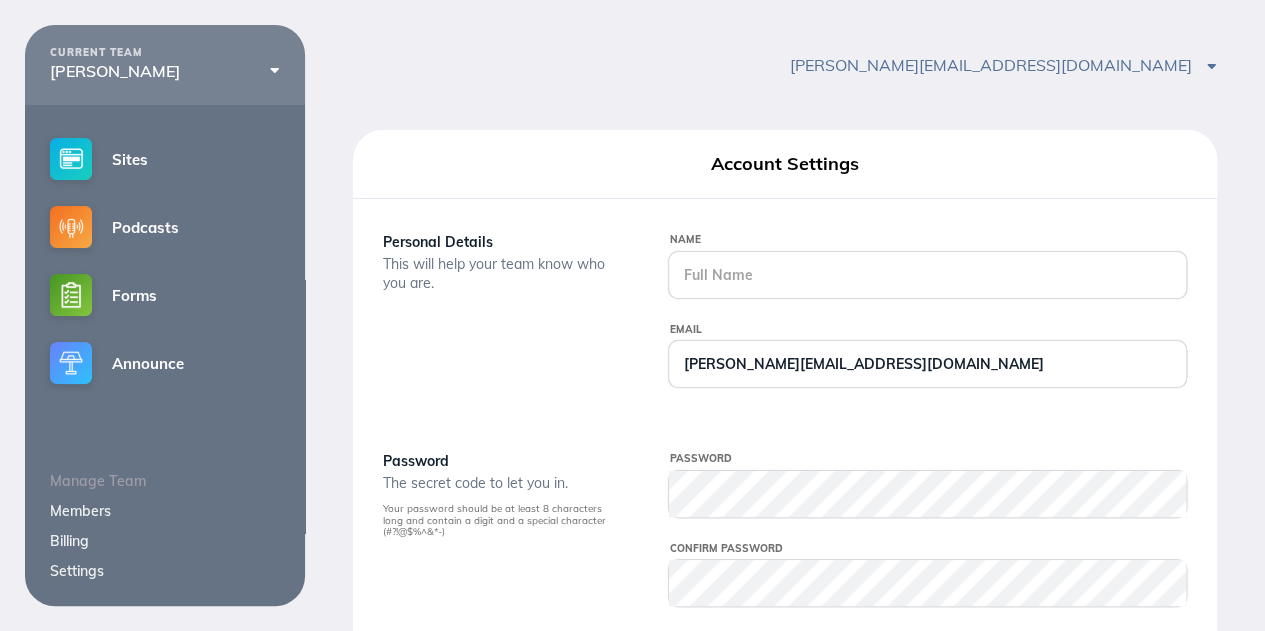 click on "Settings" at bounding box center [77, 571] 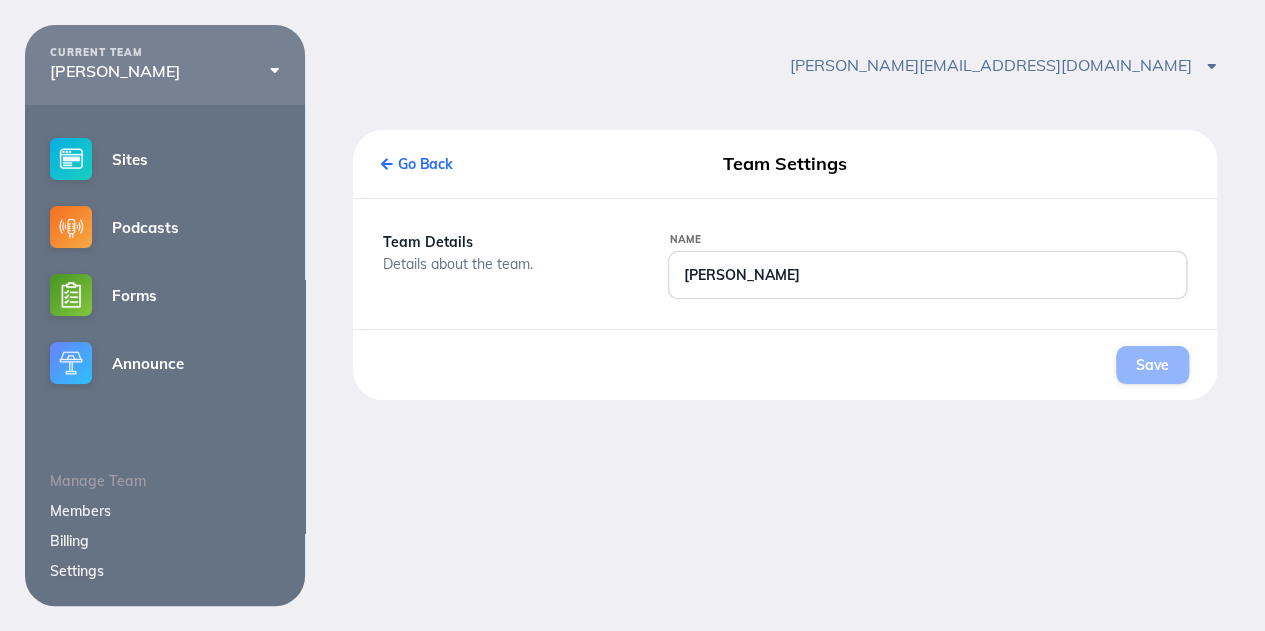 click on "Billing" at bounding box center [69, 541] 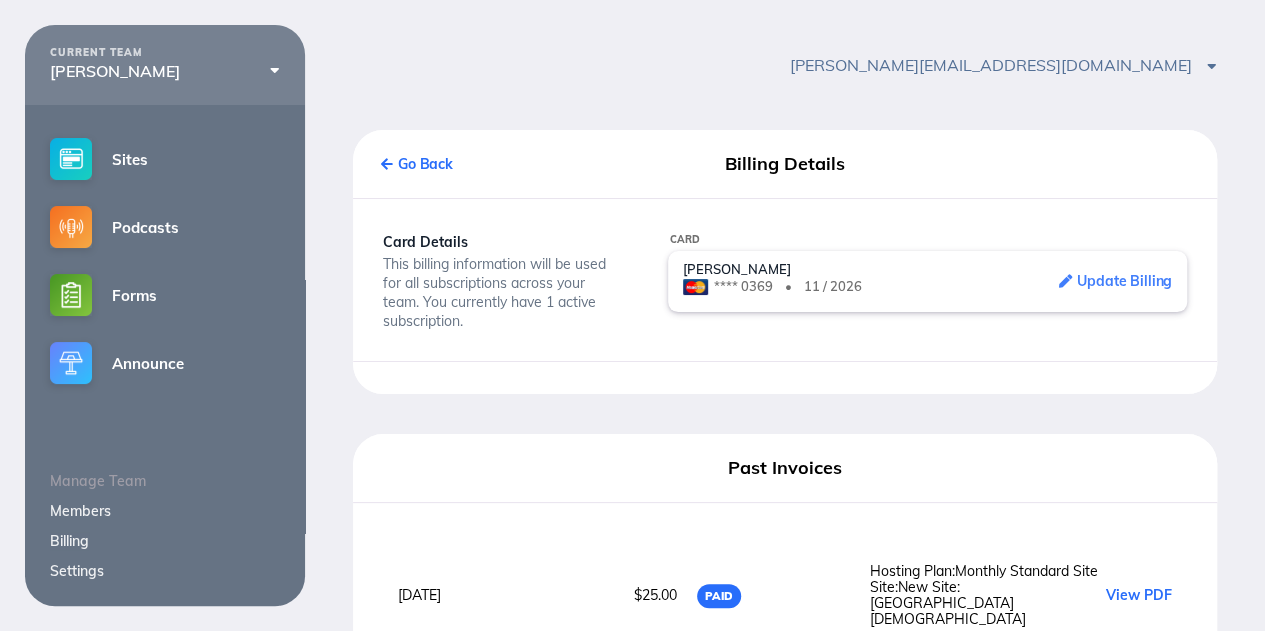 click on "Update Billing" at bounding box center (1115, 281) 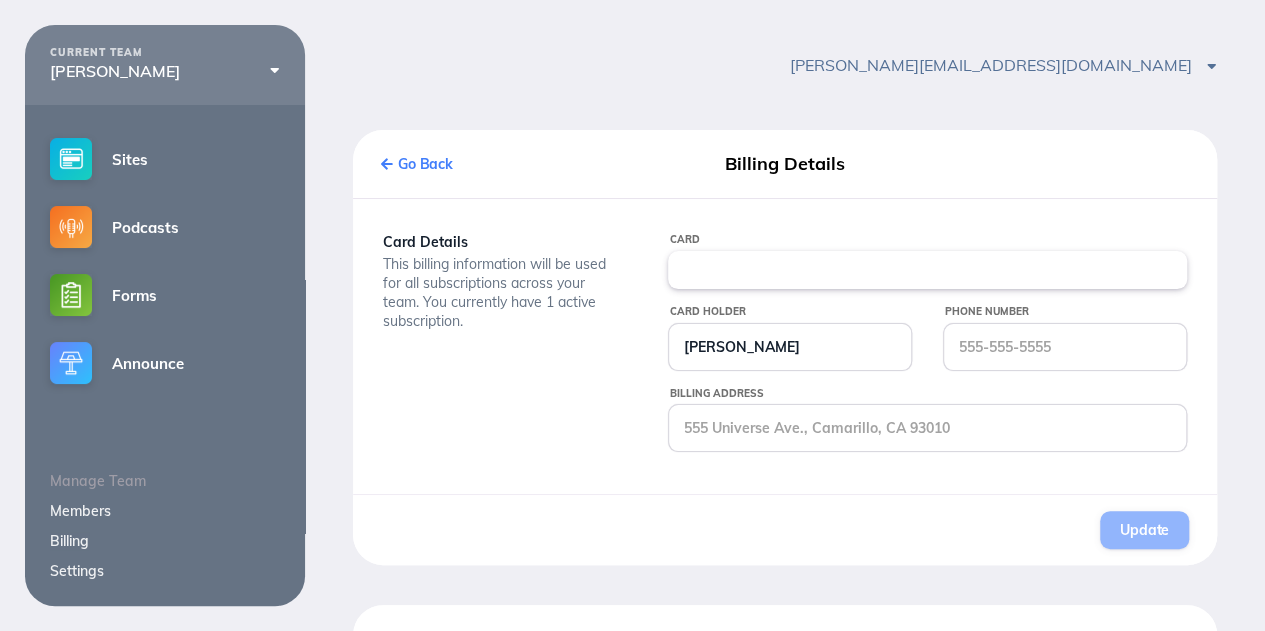 click on "Go Back" at bounding box center (417, 164) 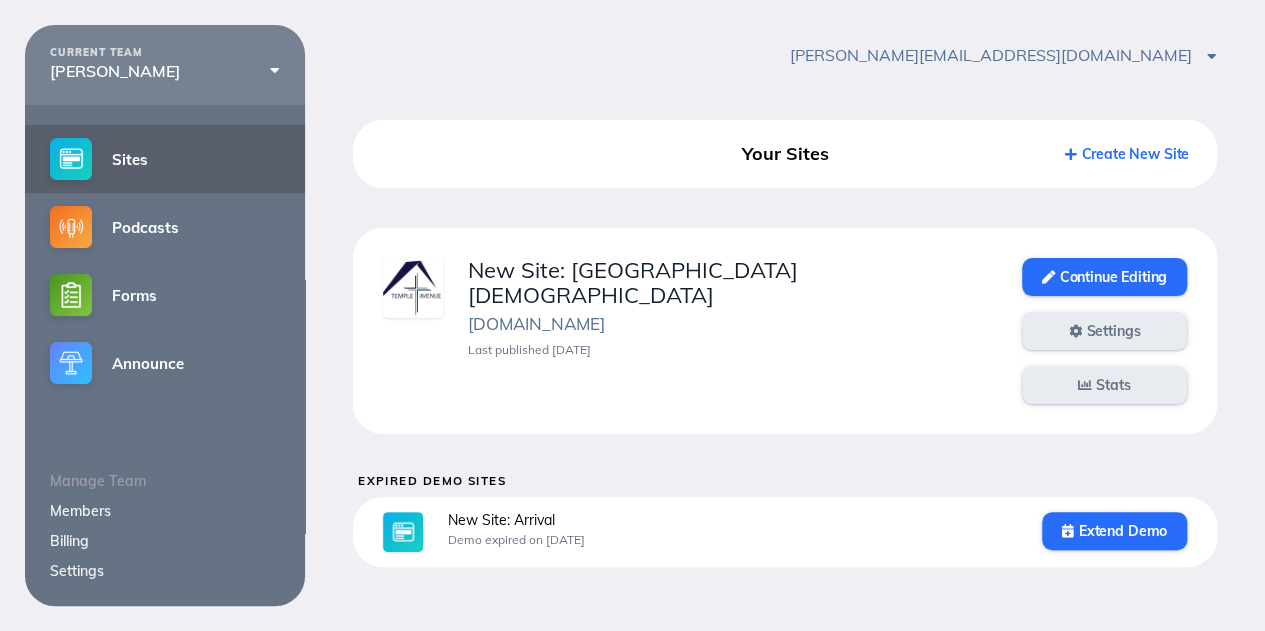 scroll, scrollTop: 25, scrollLeft: 0, axis: vertical 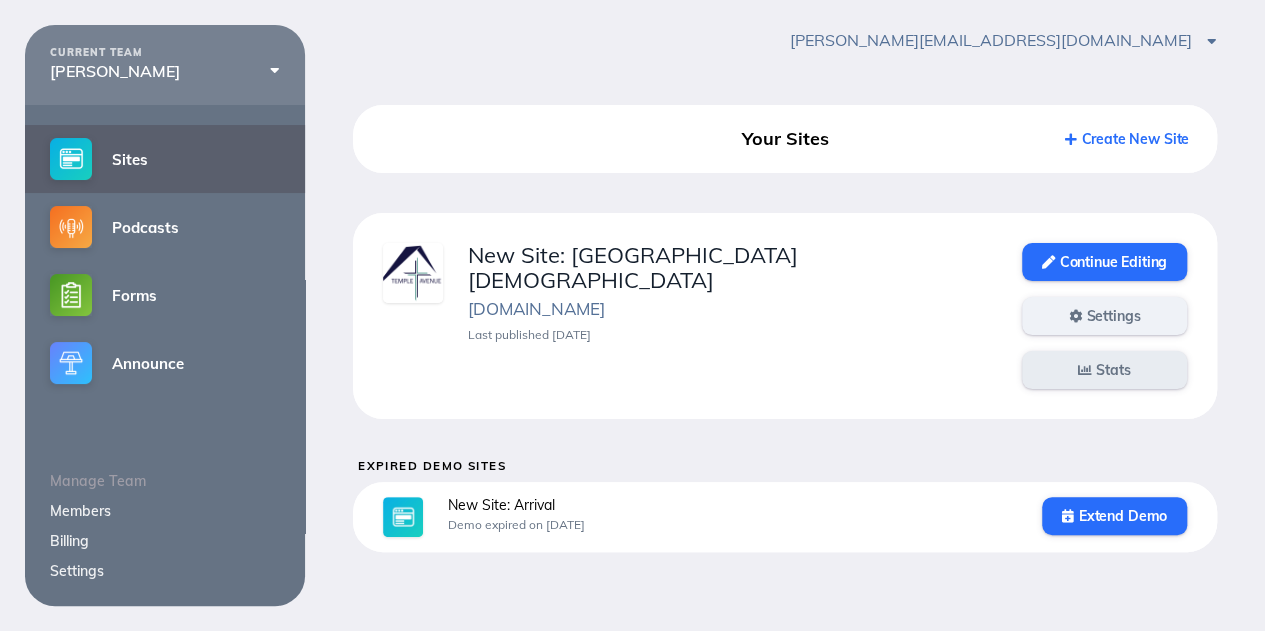 click on "Settings" at bounding box center [1104, 316] 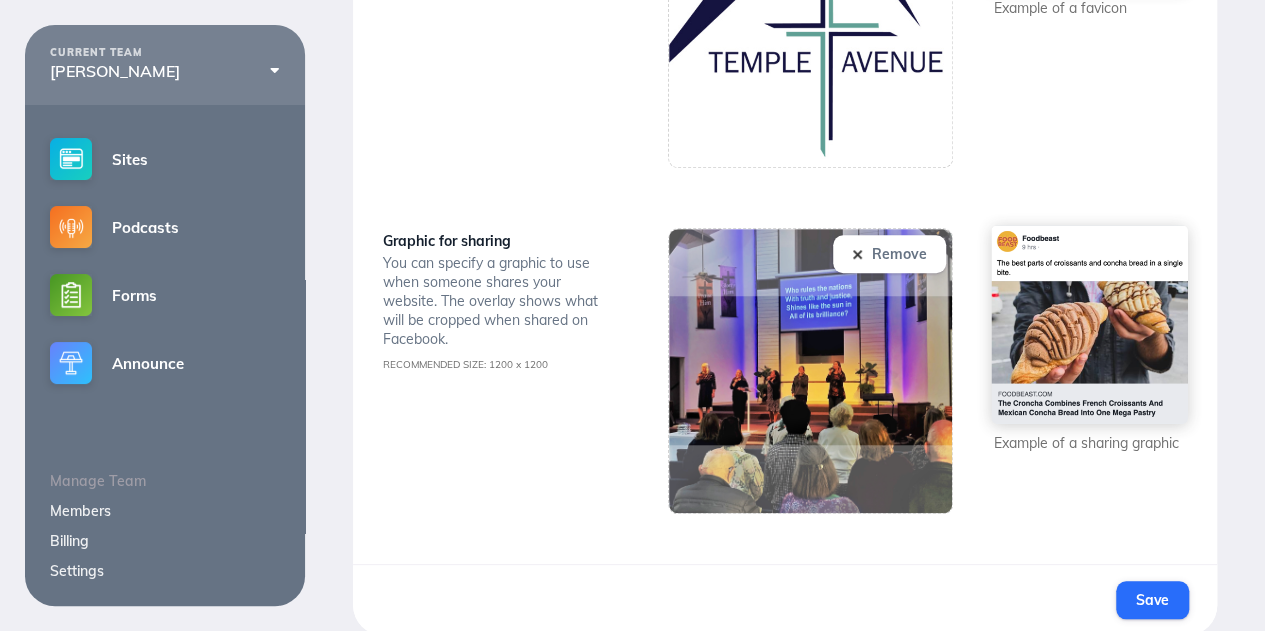 scroll, scrollTop: 696, scrollLeft: 0, axis: vertical 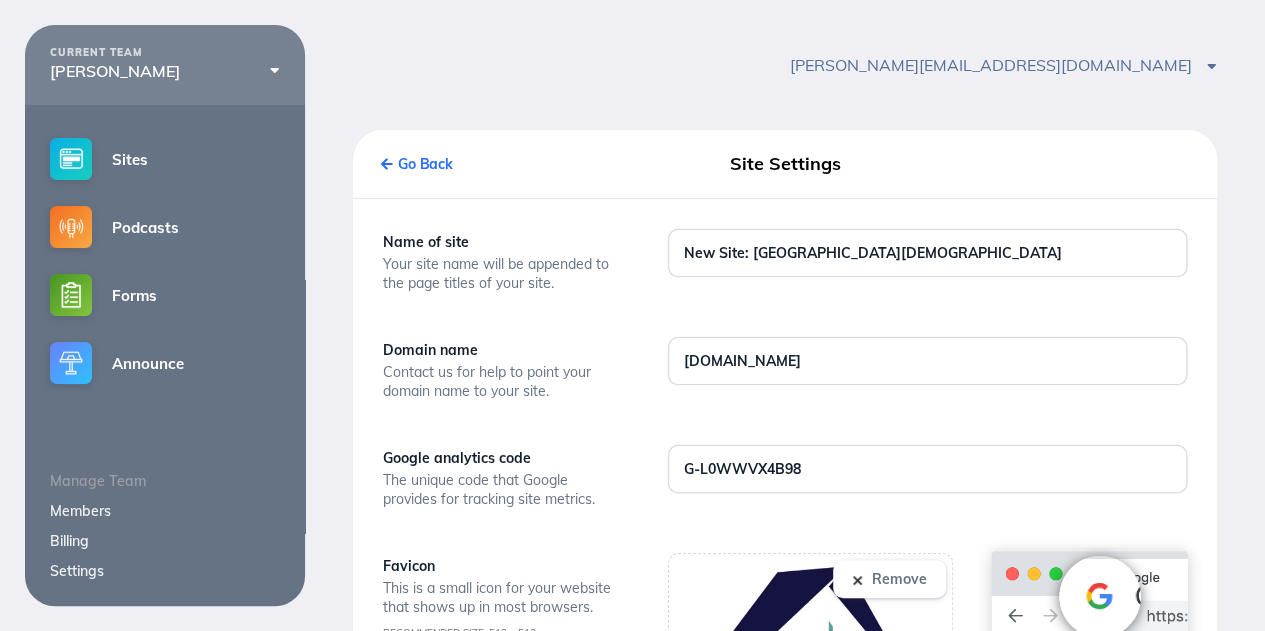 click on "Members" at bounding box center [80, 511] 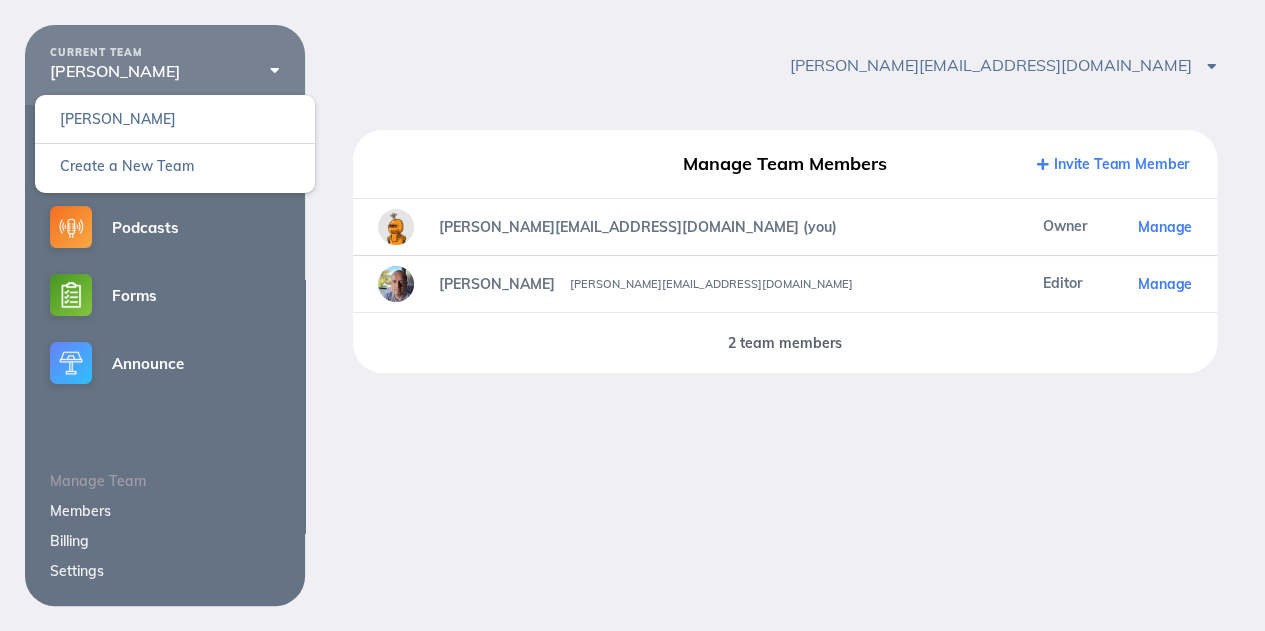 click on "CURRENT TEAM" at bounding box center (165, 53) 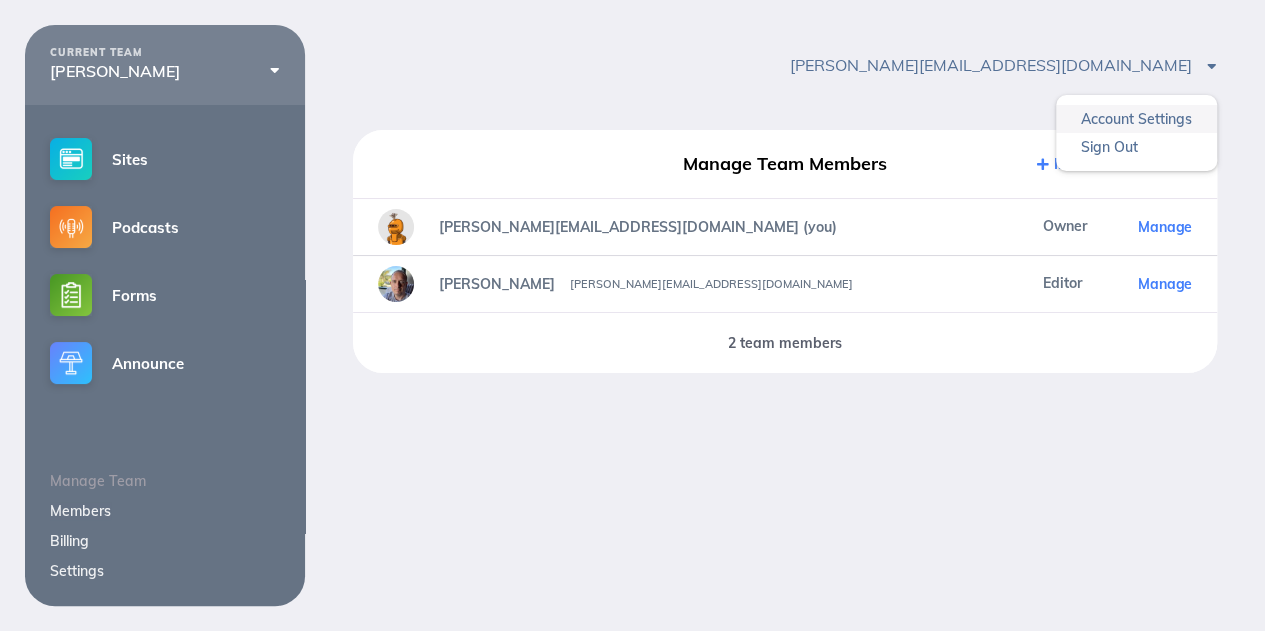 click on "Account Settings" at bounding box center (1136, 119) 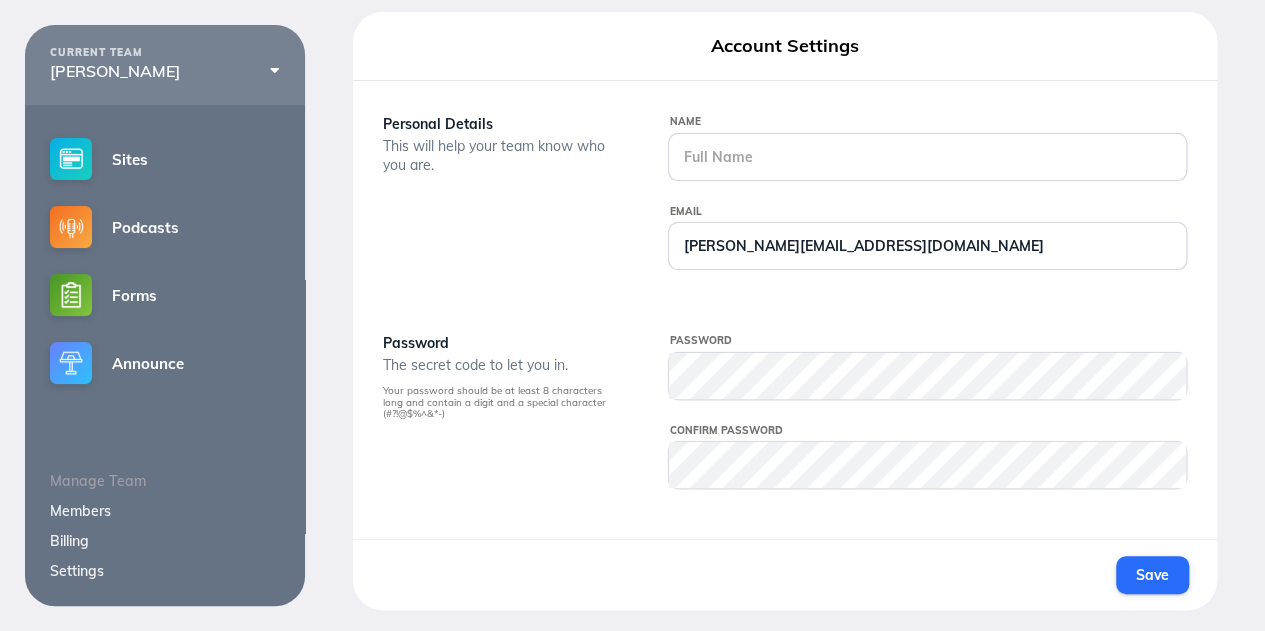 scroll, scrollTop: 0, scrollLeft: 0, axis: both 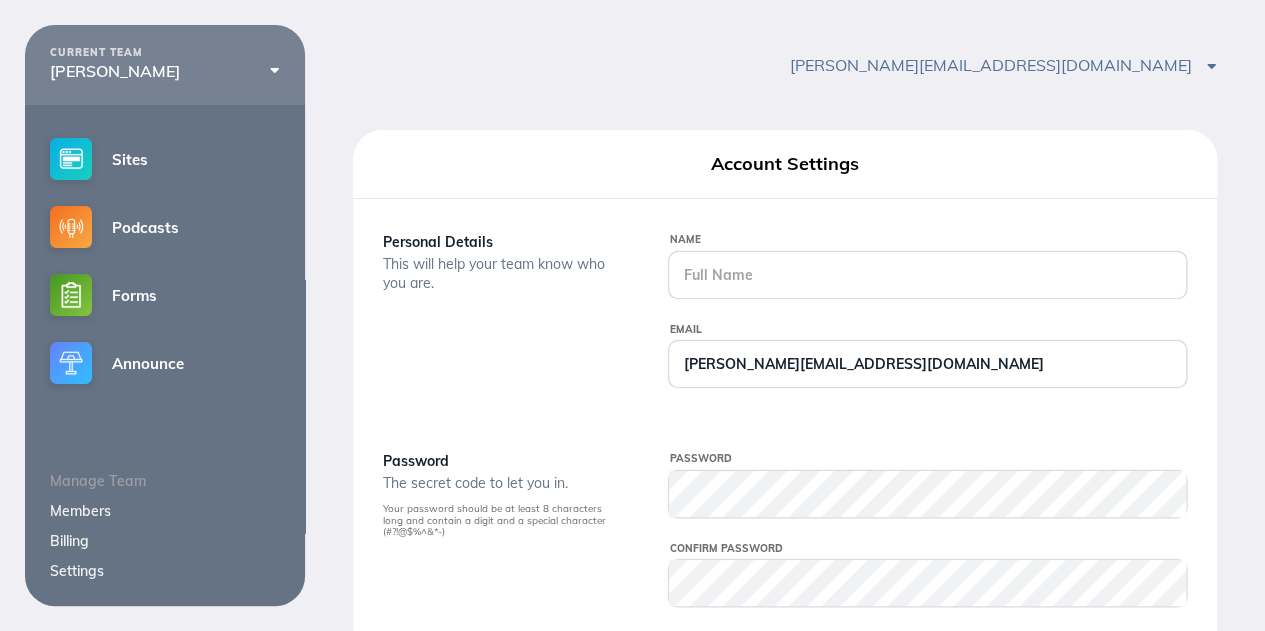 click on "Billing" at bounding box center [69, 541] 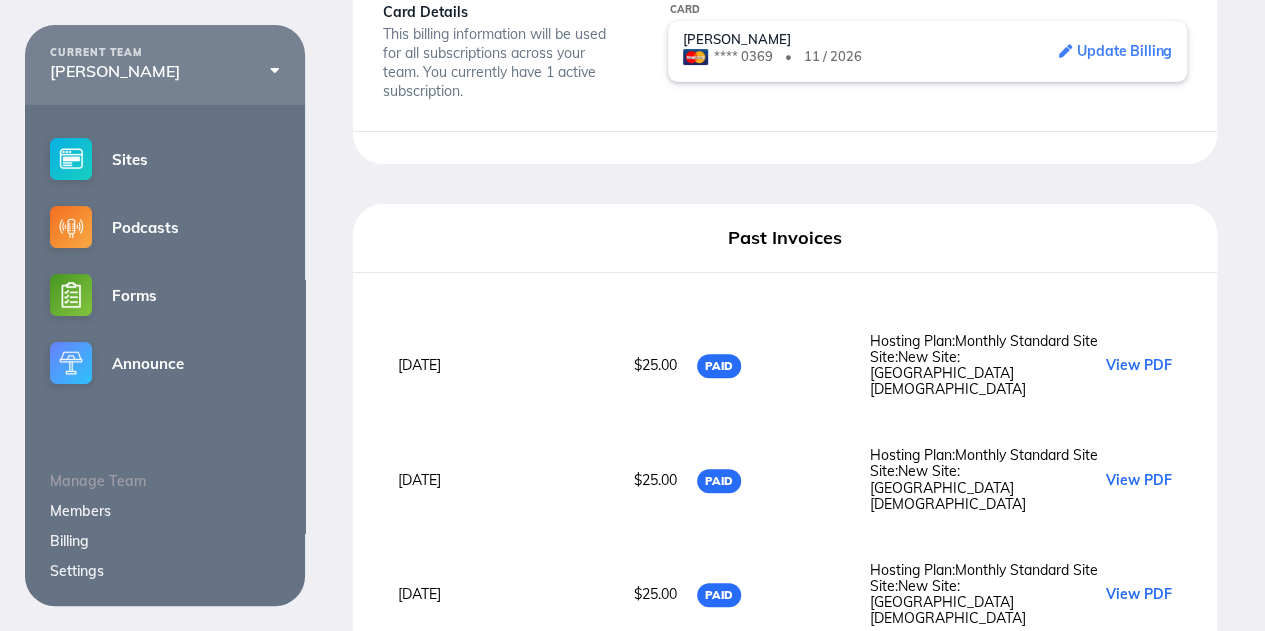 scroll, scrollTop: 234, scrollLeft: 0, axis: vertical 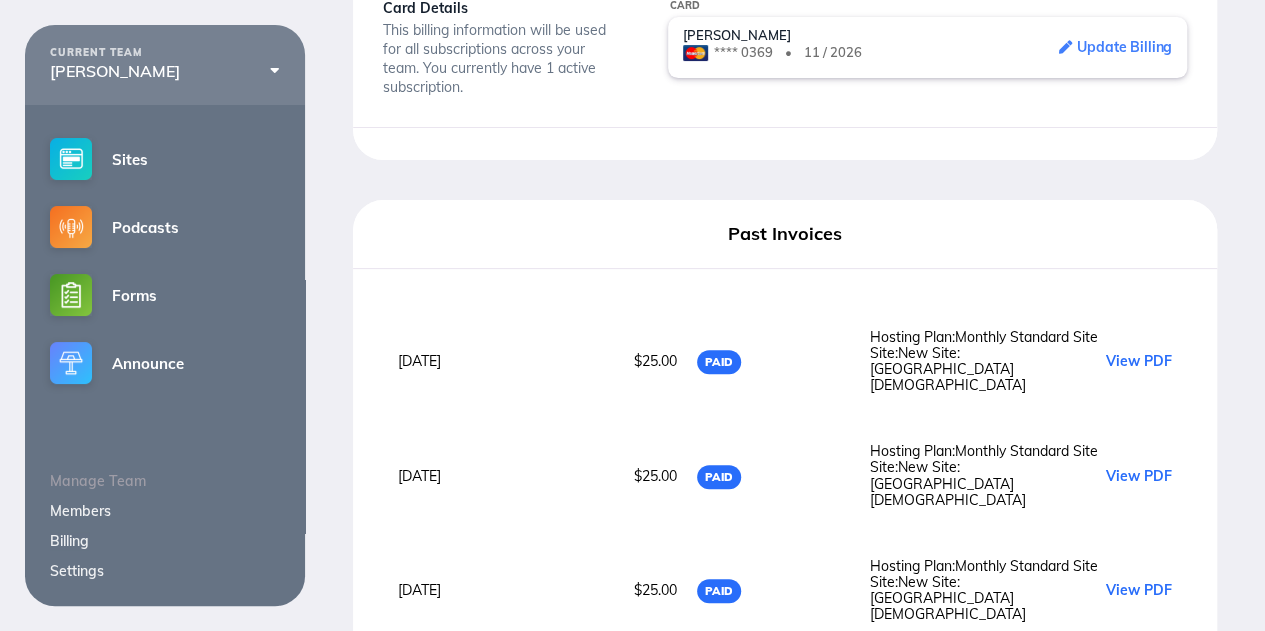 click on "View PDF" at bounding box center [1139, 361] 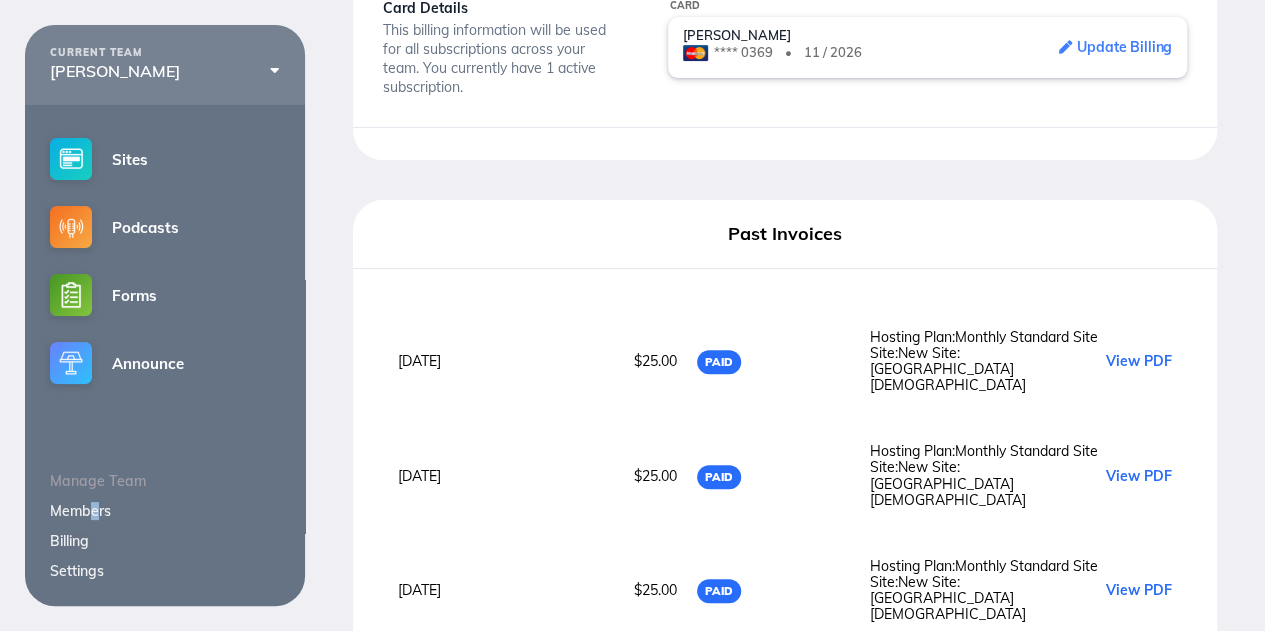 drag, startPoint x: 91, startPoint y: 525, endPoint x: 100, endPoint y: 513, distance: 15 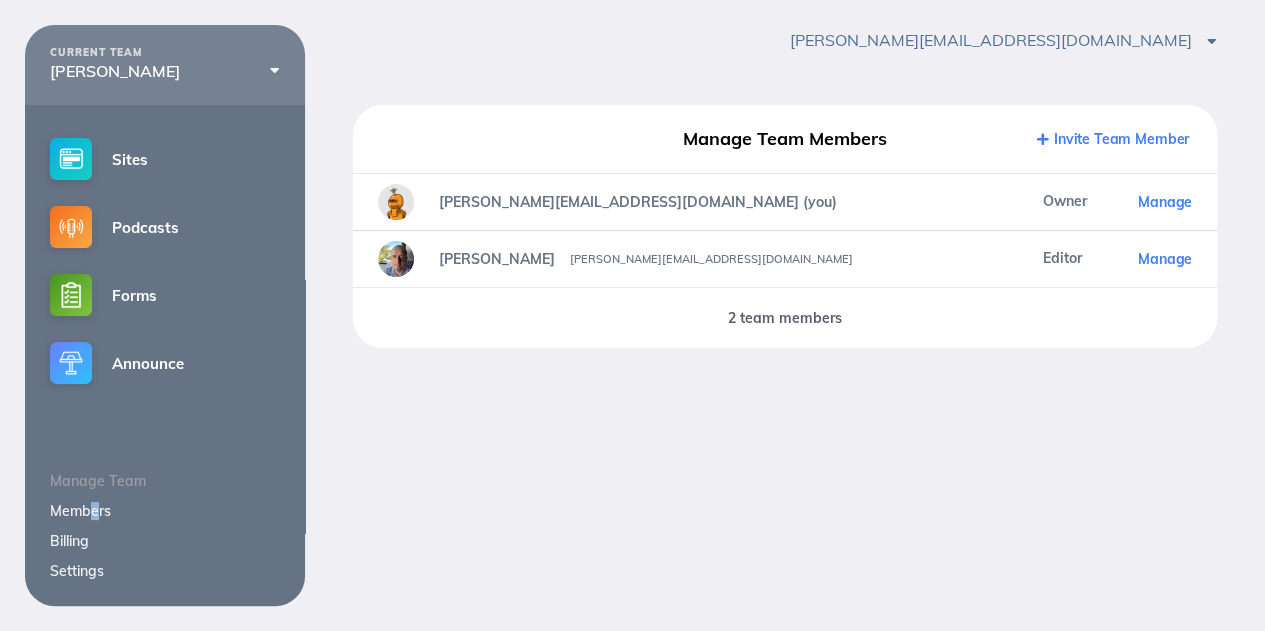 scroll, scrollTop: 25, scrollLeft: 0, axis: vertical 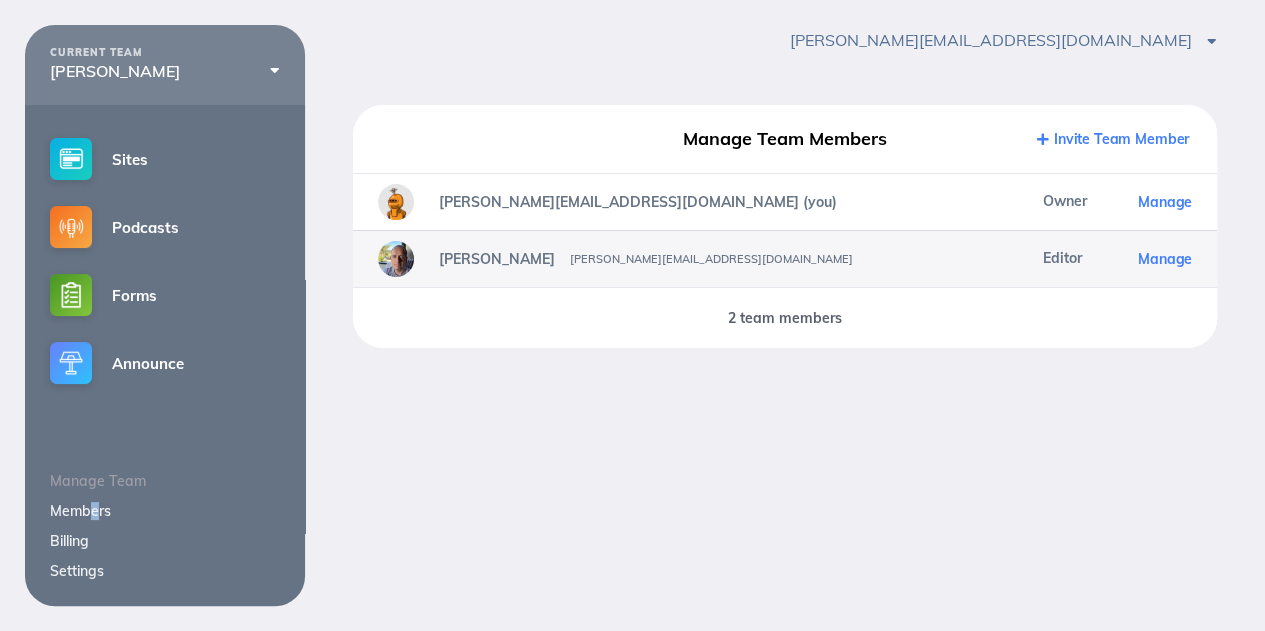 click on "Jeremy Hicks   jeremy@orbitalsites.com" at bounding box center [615, 259] 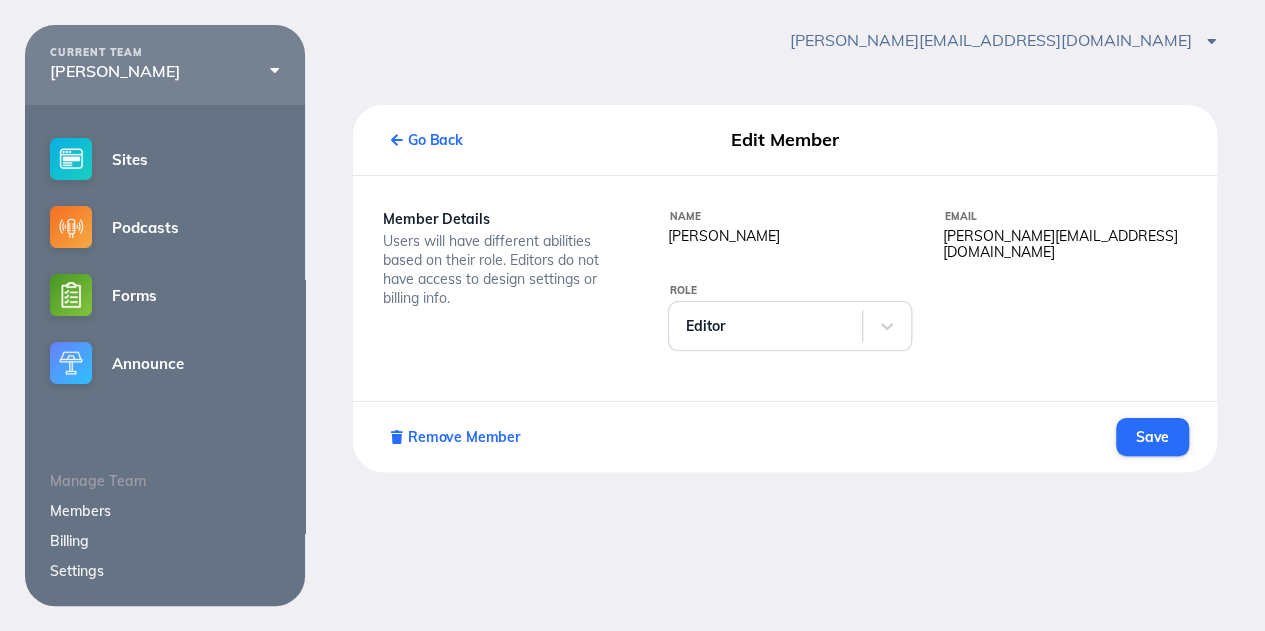 click on "Name Jeremy Hicks Email jeremy@orbitalsites.com" at bounding box center (927, 233) 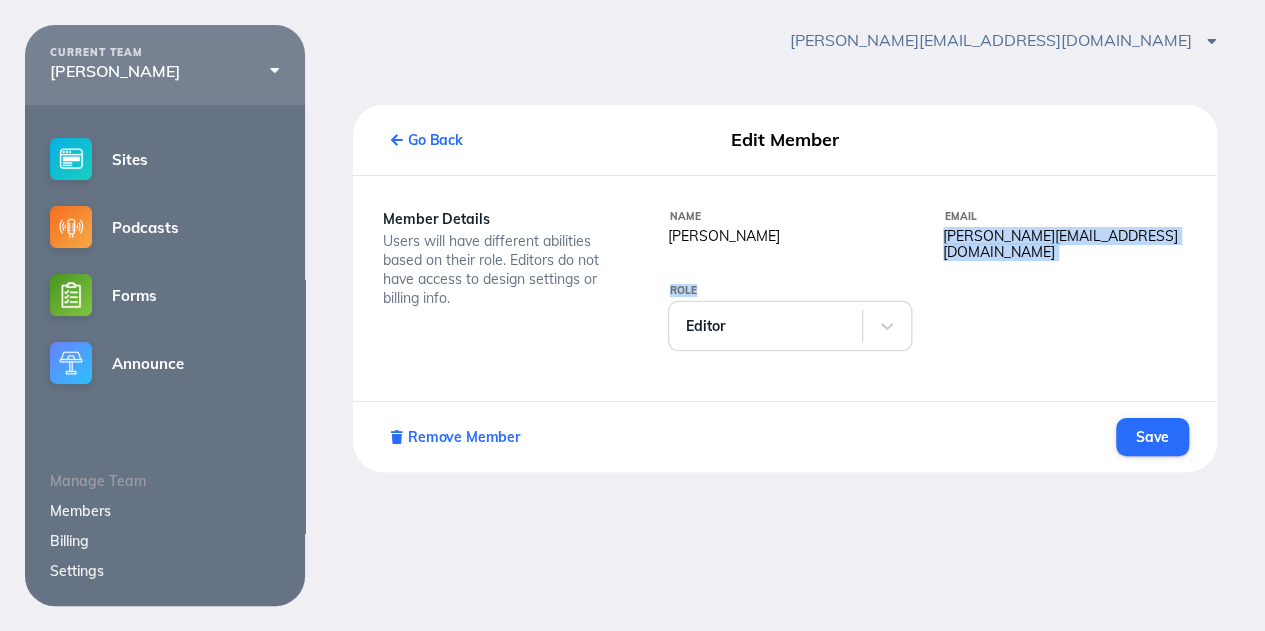 drag, startPoint x: 941, startPoint y: 235, endPoint x: 1103, endPoint y: 245, distance: 162.30835 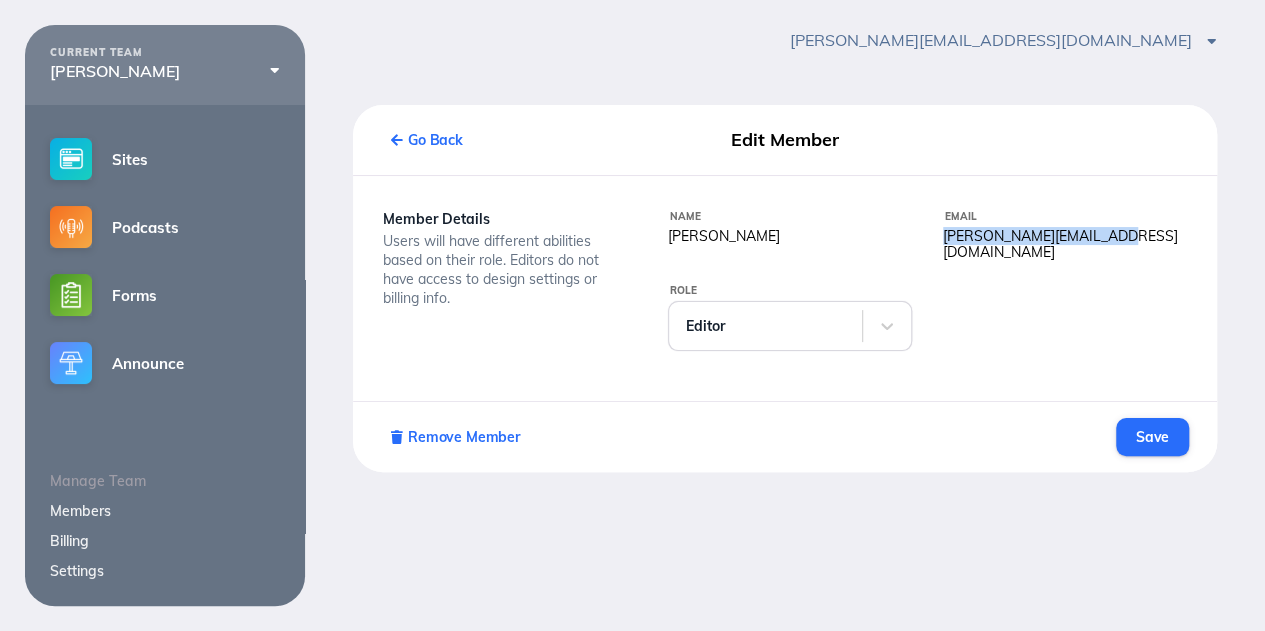drag, startPoint x: 1110, startPoint y: 237, endPoint x: 930, endPoint y: 240, distance: 180.025 